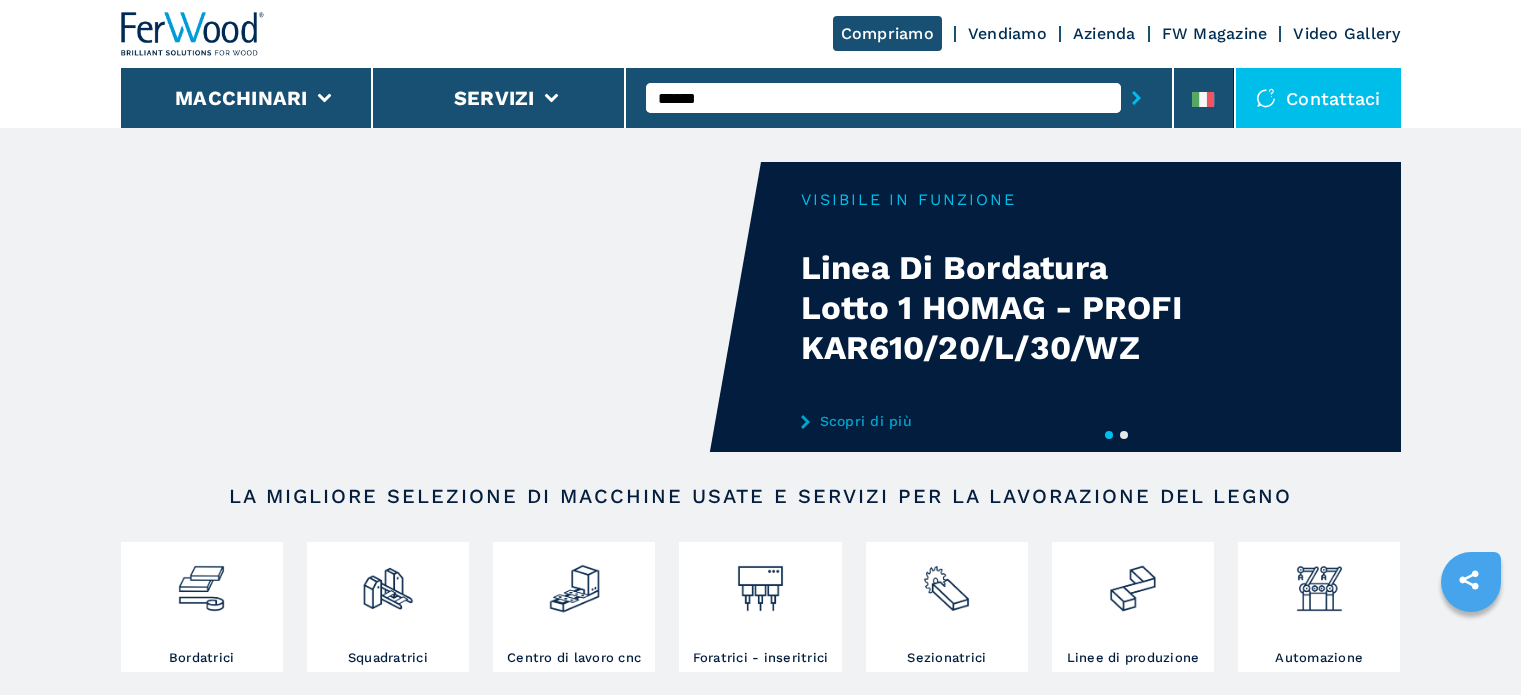 scroll, scrollTop: 0, scrollLeft: 0, axis: both 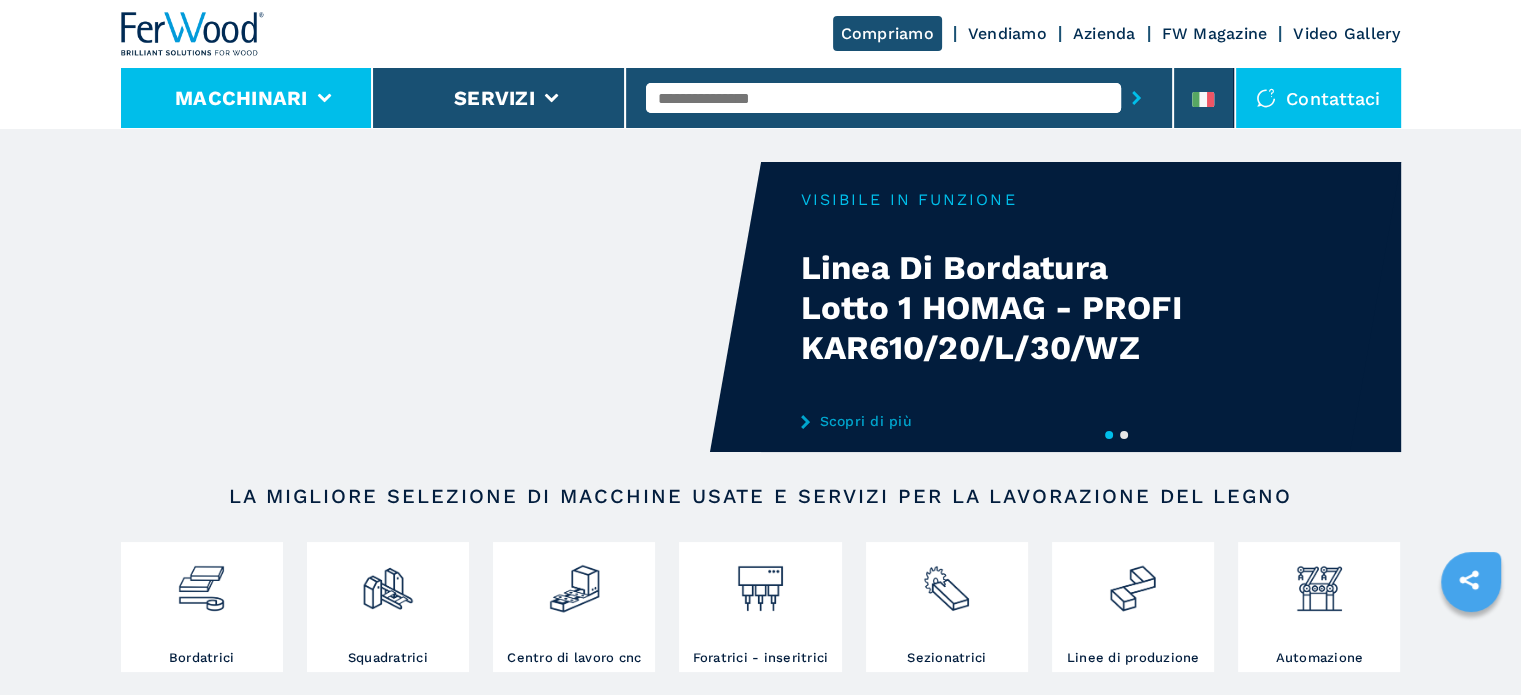 click on "Macchinari" at bounding box center (247, 98) 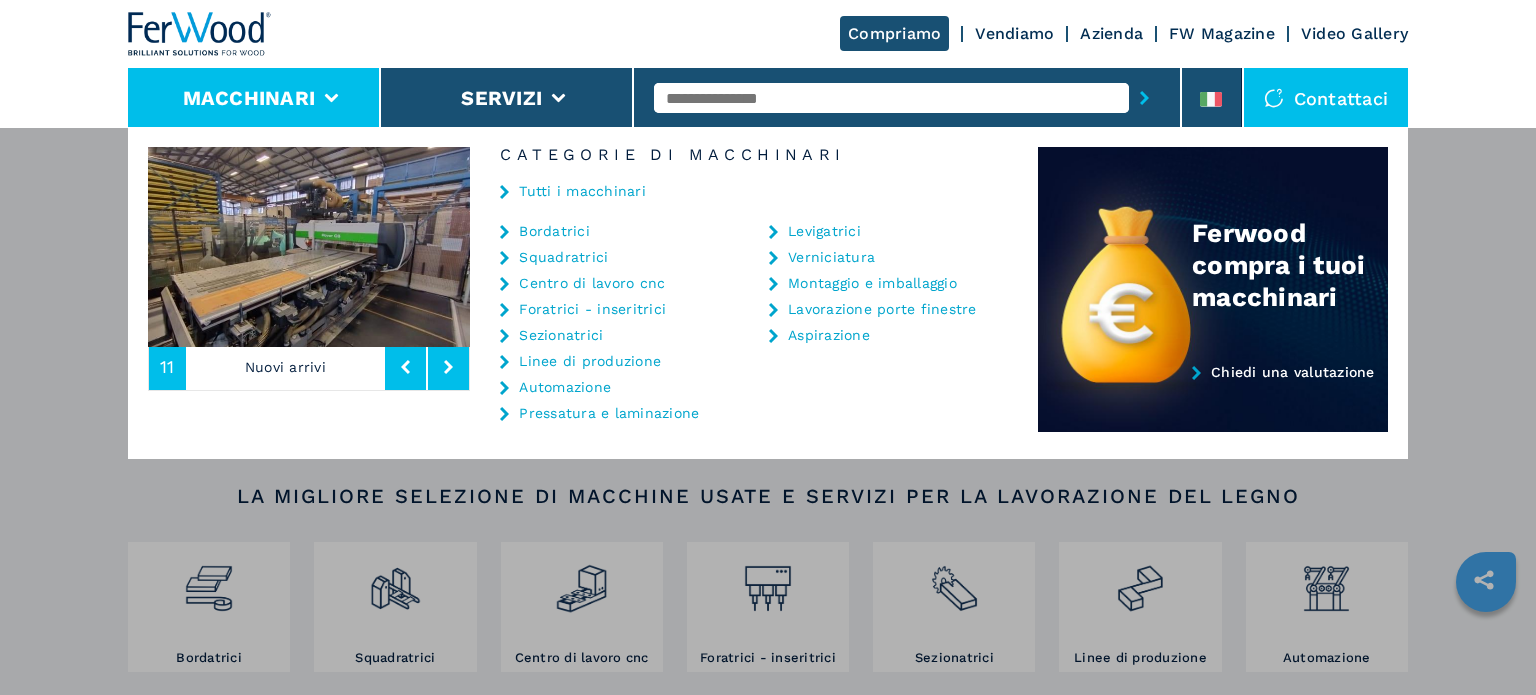 click on "Tutti i macchinari" at bounding box center [582, 191] 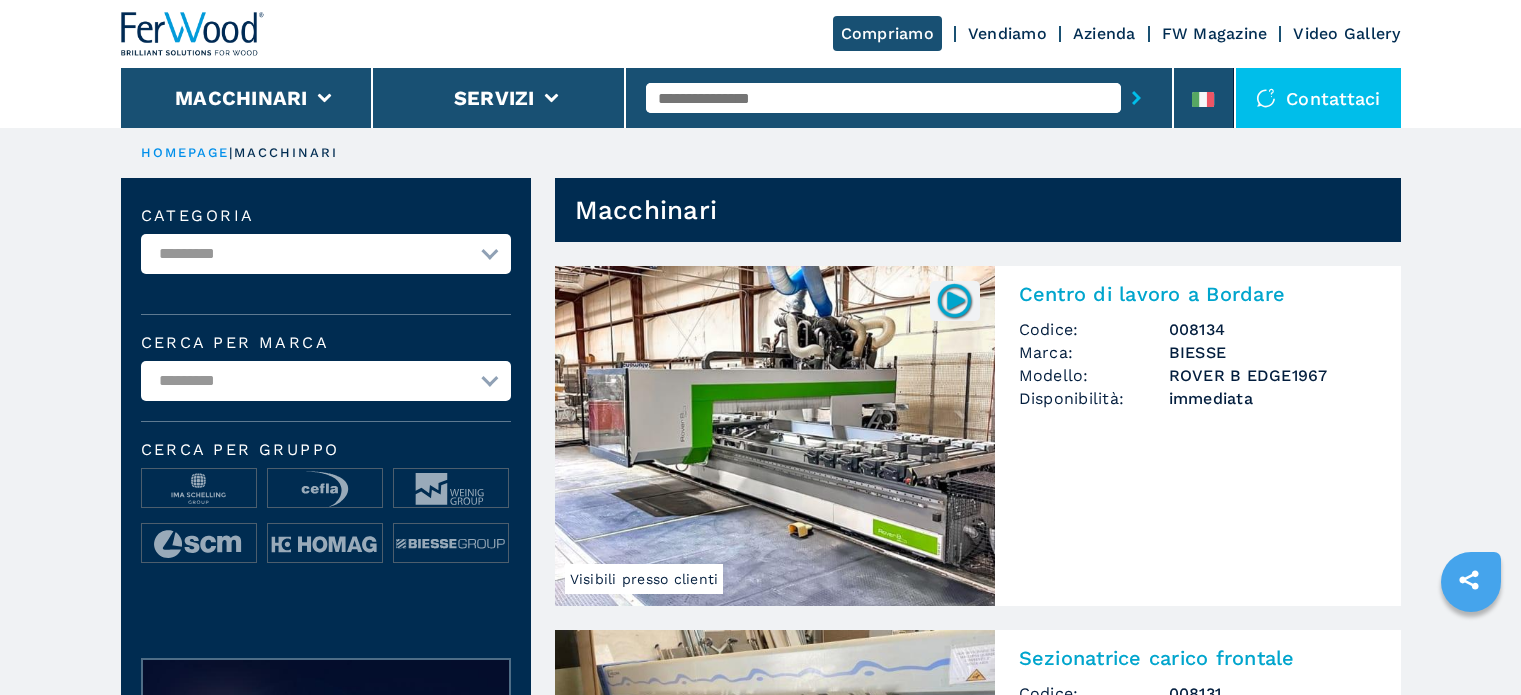 scroll, scrollTop: 0, scrollLeft: 0, axis: both 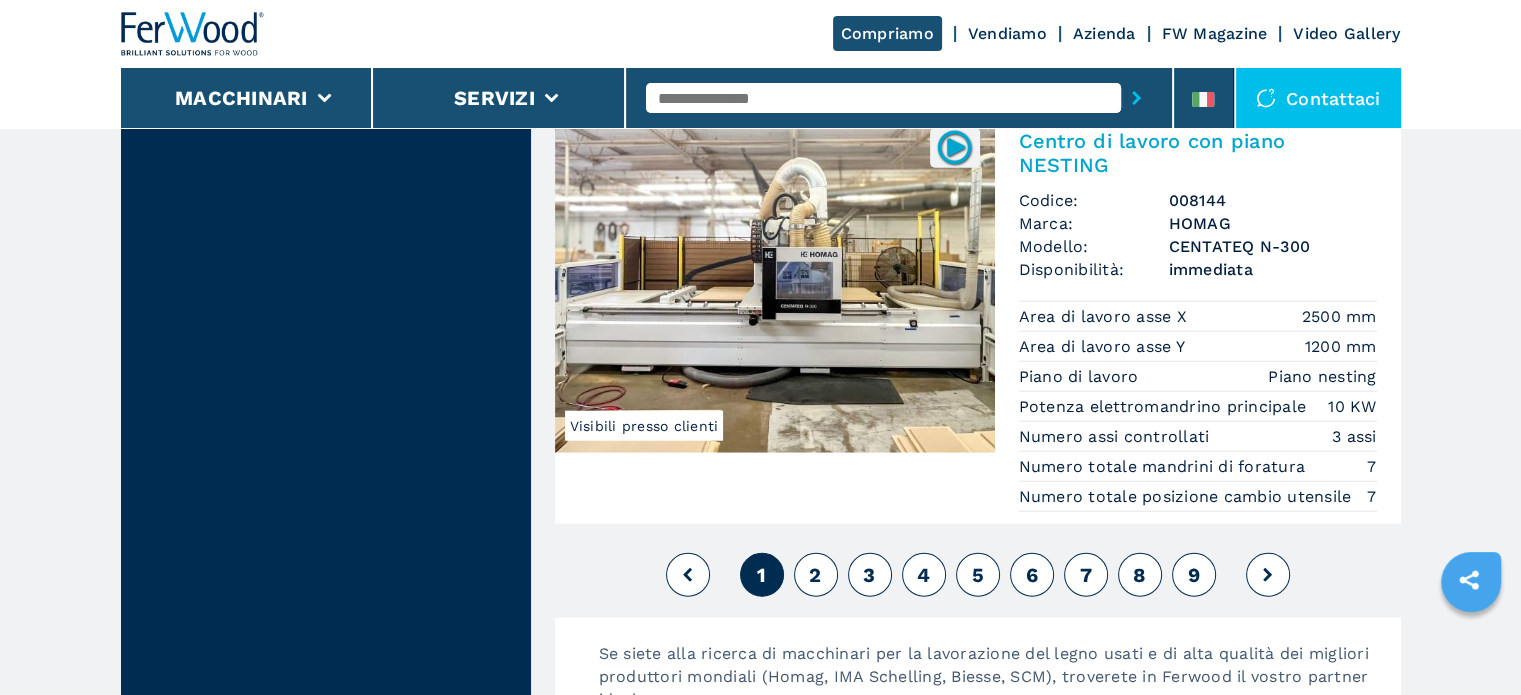 click on "2" at bounding box center [815, 575] 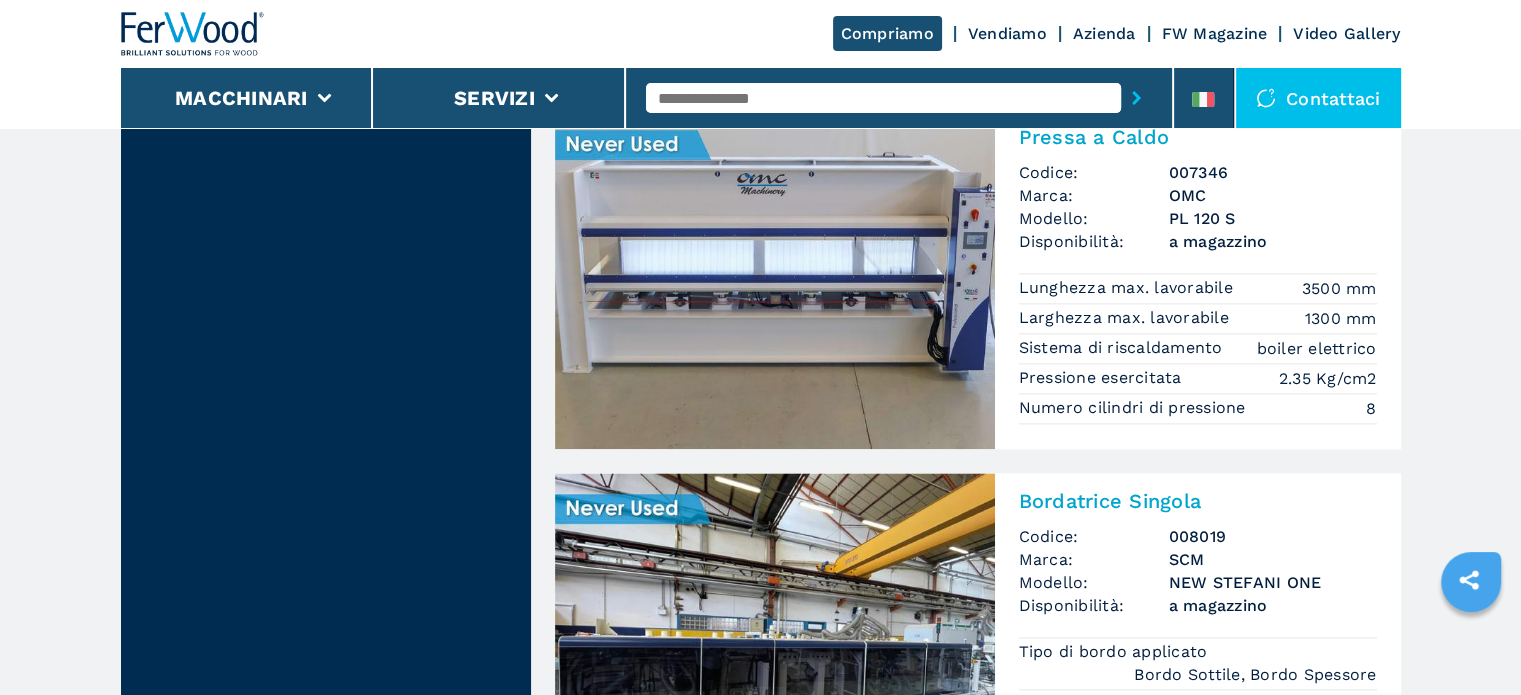 scroll, scrollTop: 2764, scrollLeft: 0, axis: vertical 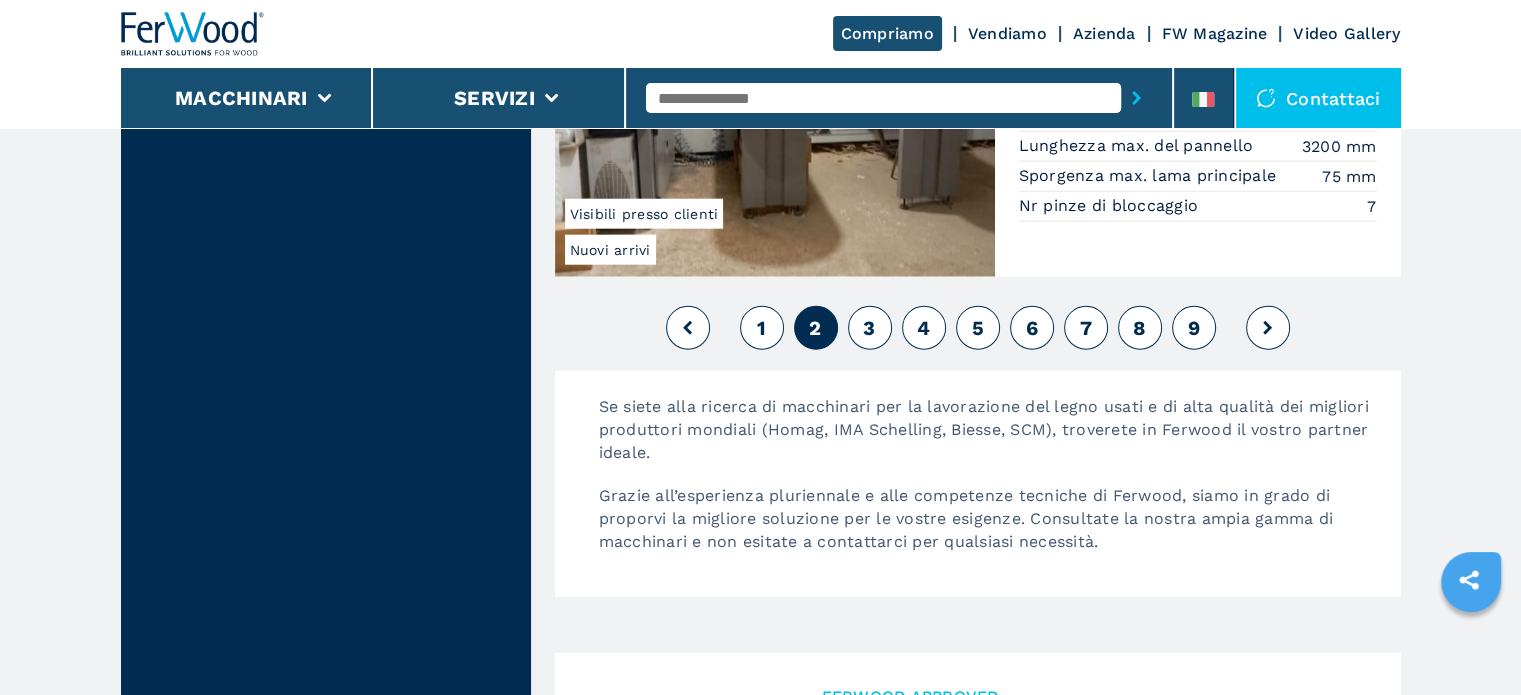 click on "1" at bounding box center (762, 328) 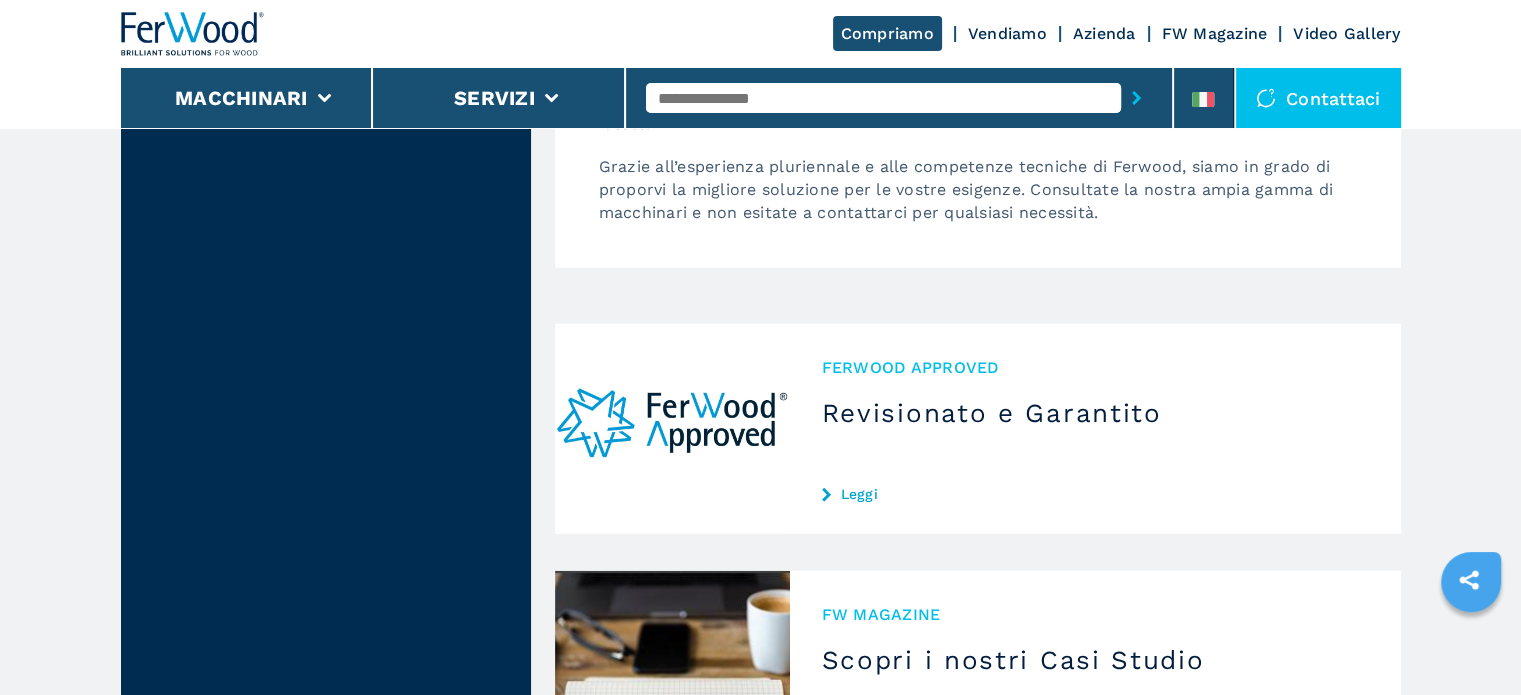 scroll, scrollTop: 0, scrollLeft: 0, axis: both 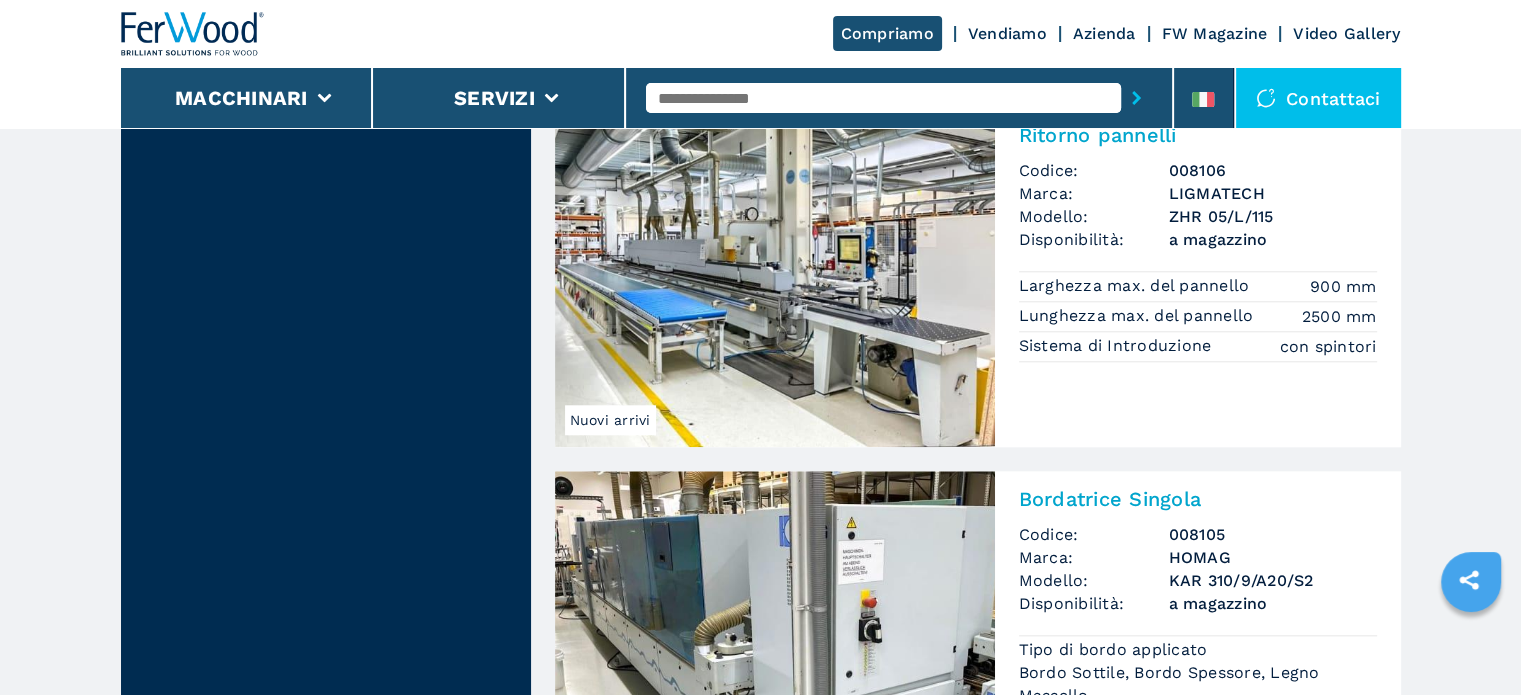 click at bounding box center (883, 98) 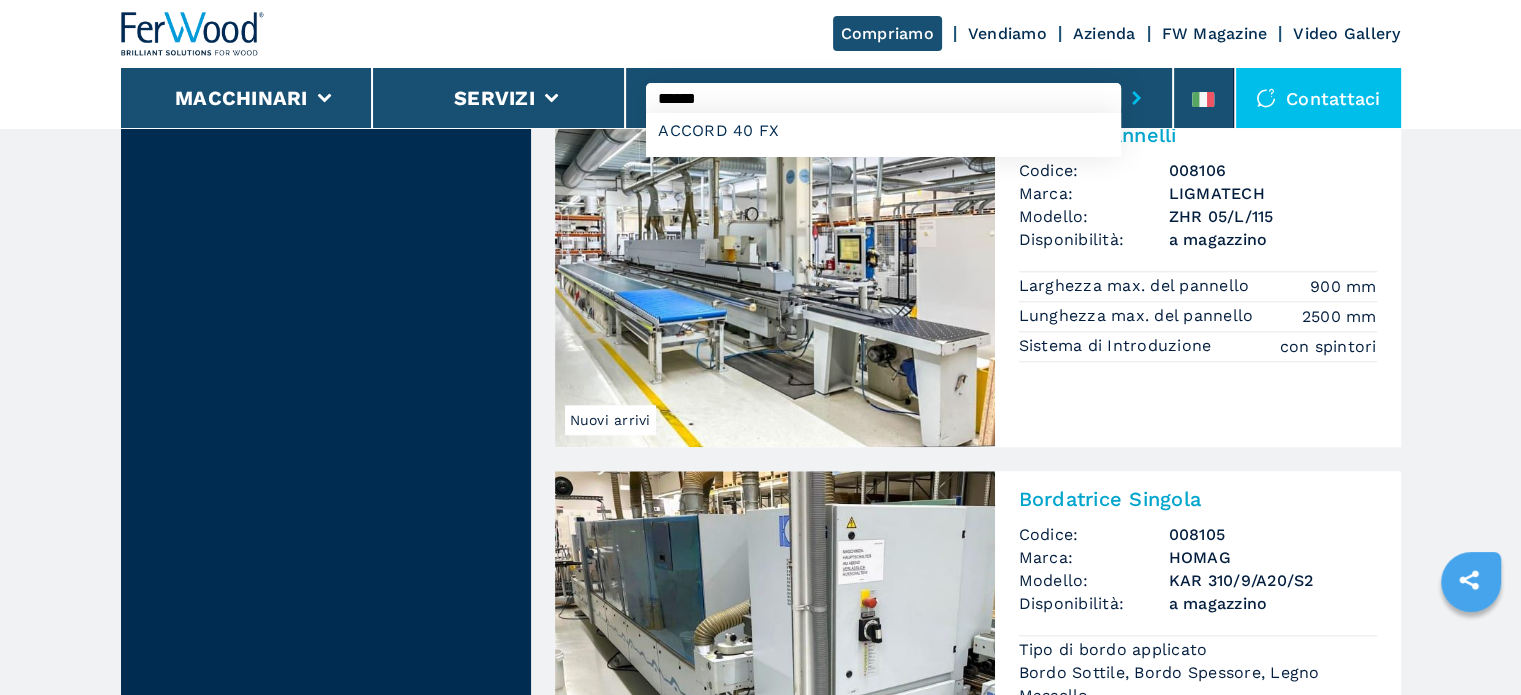 type on "******" 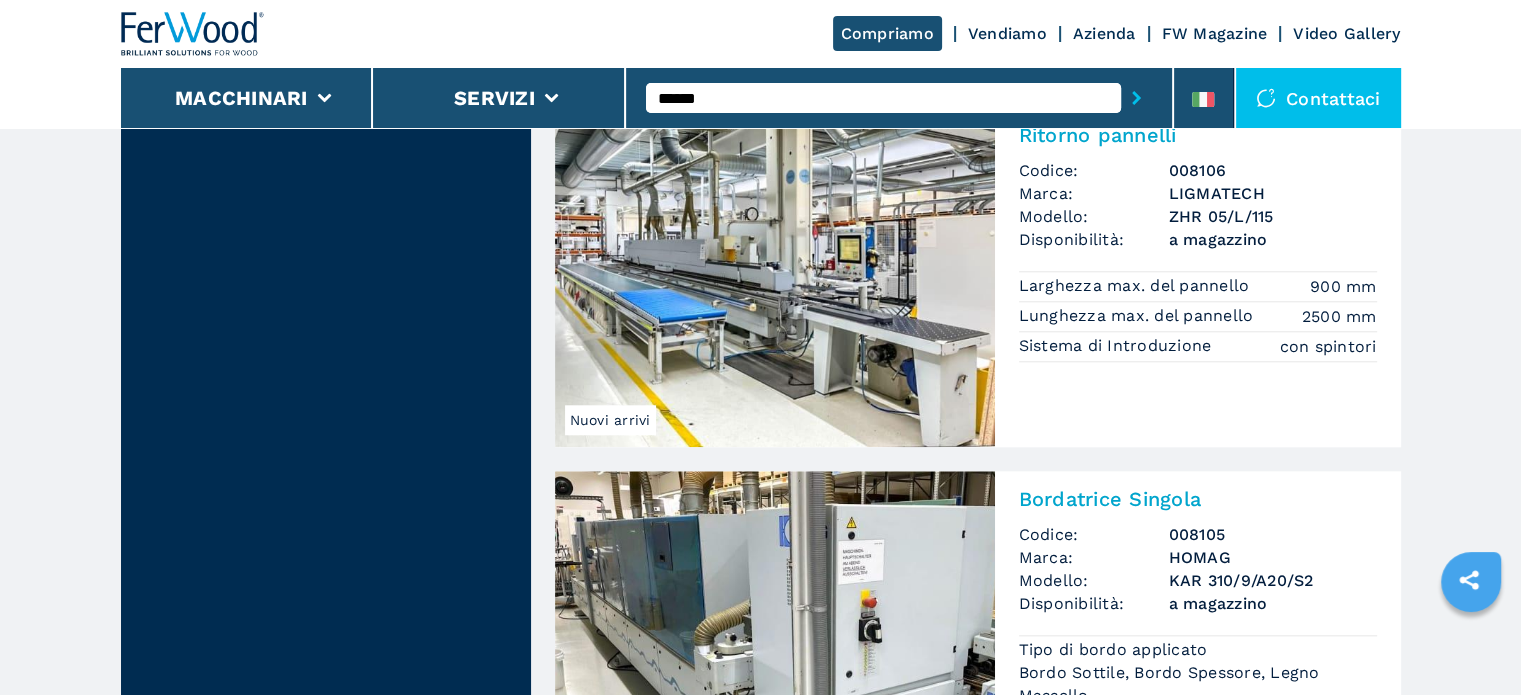 scroll, scrollTop: 0, scrollLeft: 0, axis: both 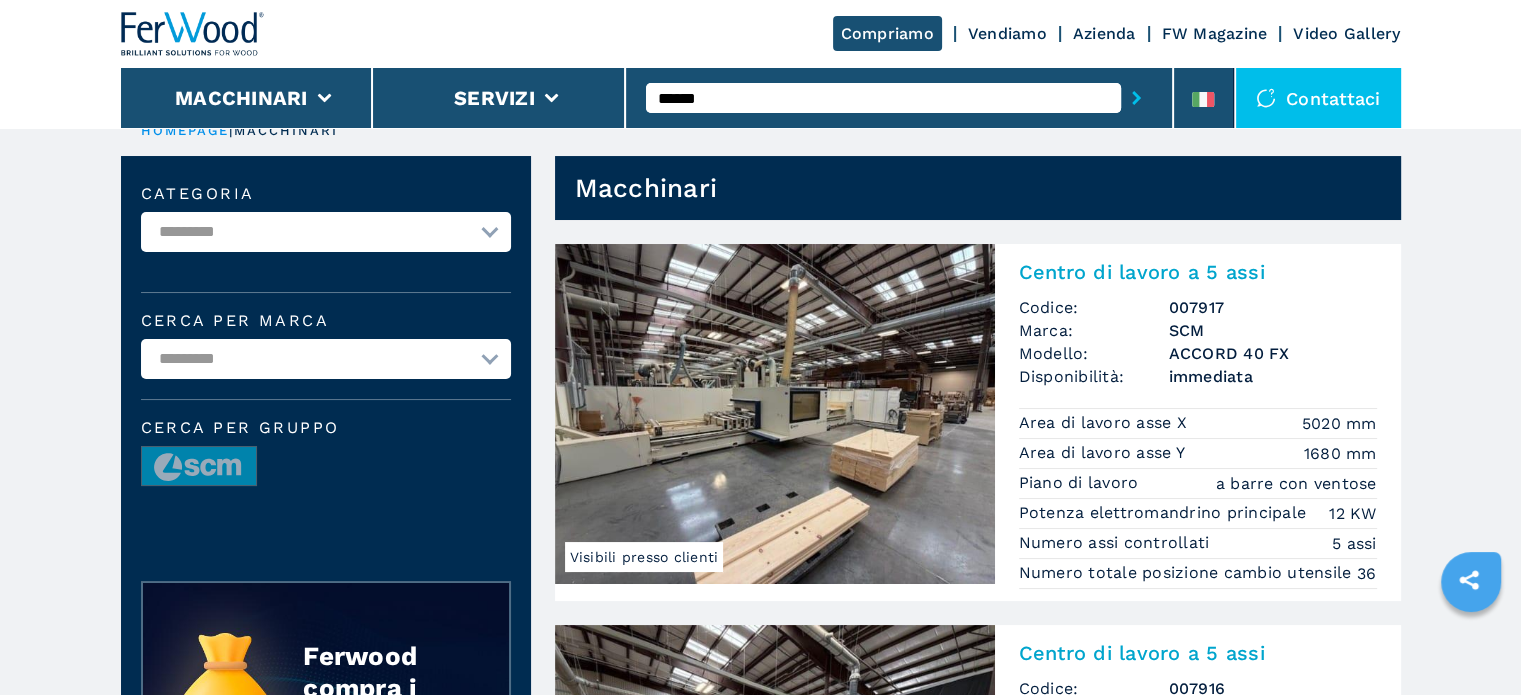 click at bounding box center (193, 34) 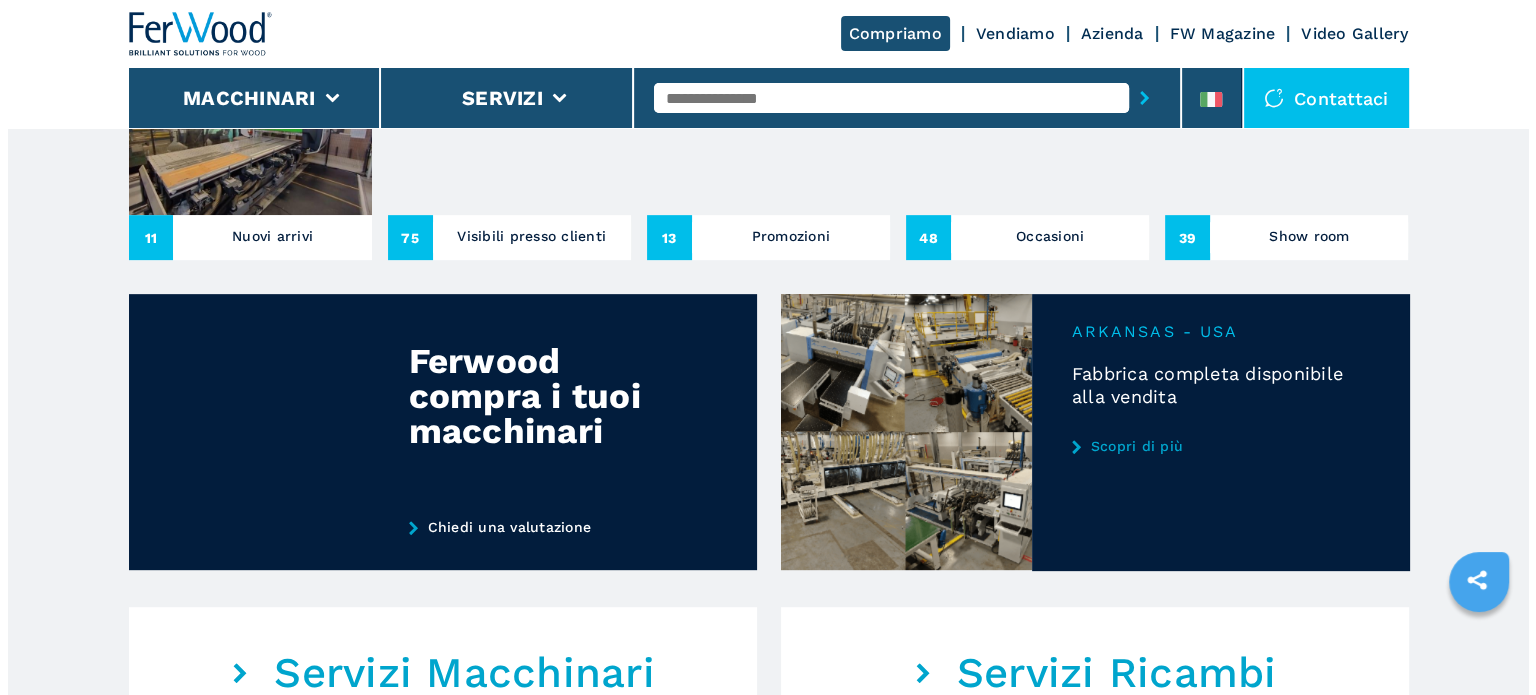 scroll, scrollTop: 816, scrollLeft: 0, axis: vertical 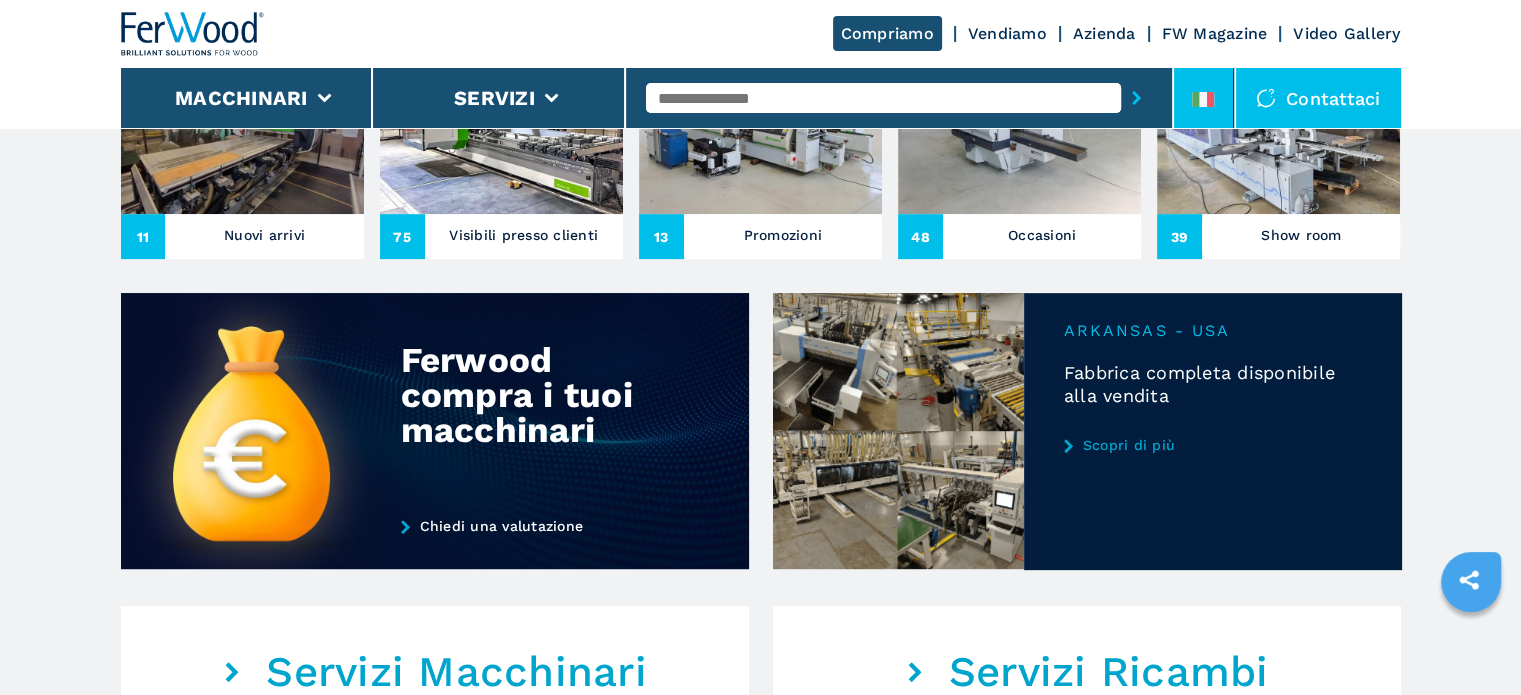 click at bounding box center (1204, 98) 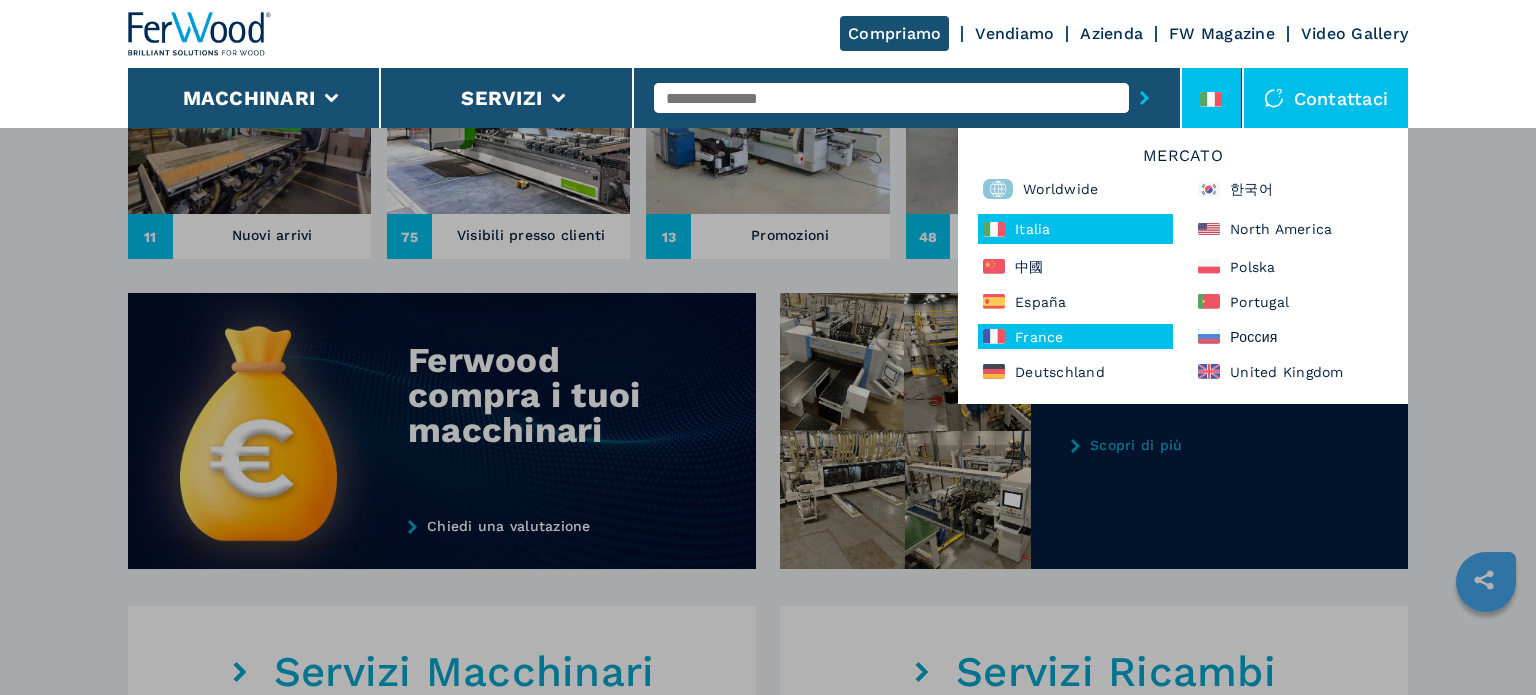 click on "France" at bounding box center (1075, 336) 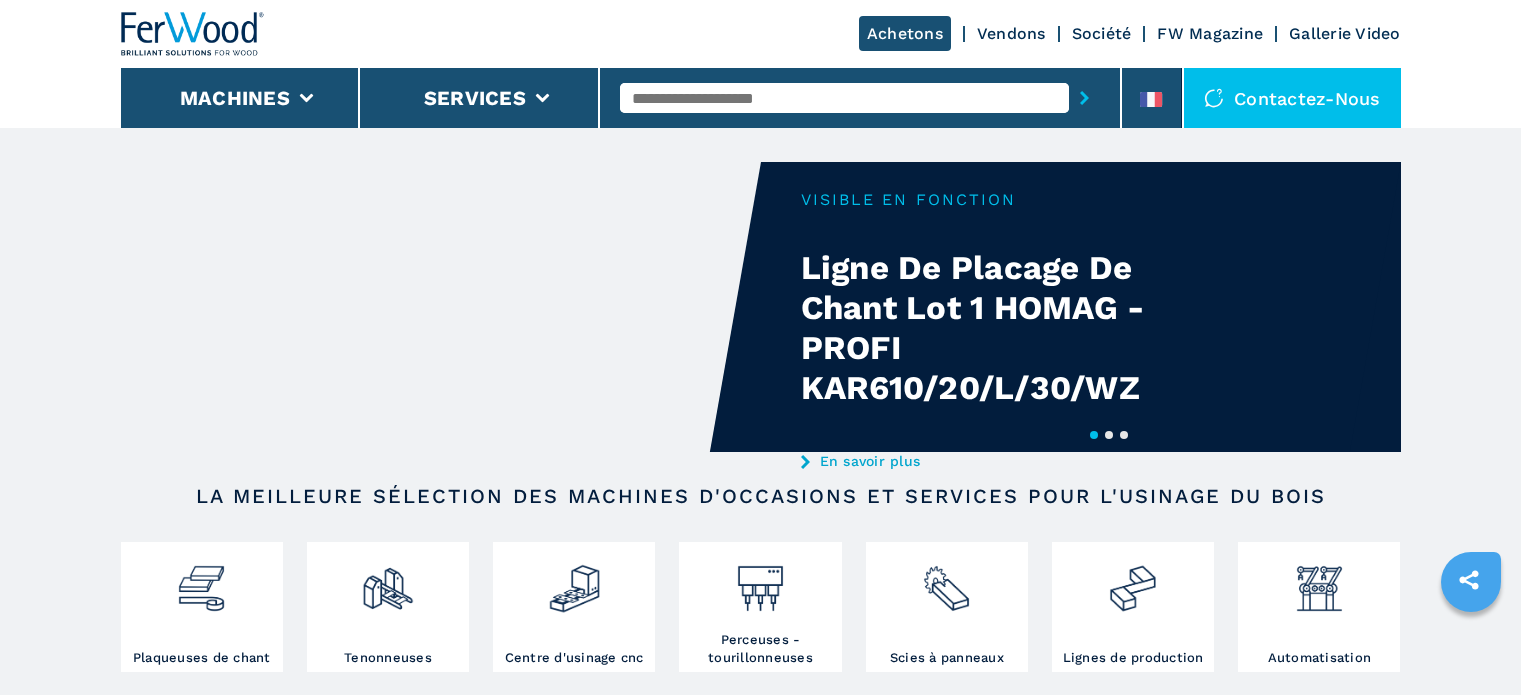 scroll, scrollTop: 0, scrollLeft: 0, axis: both 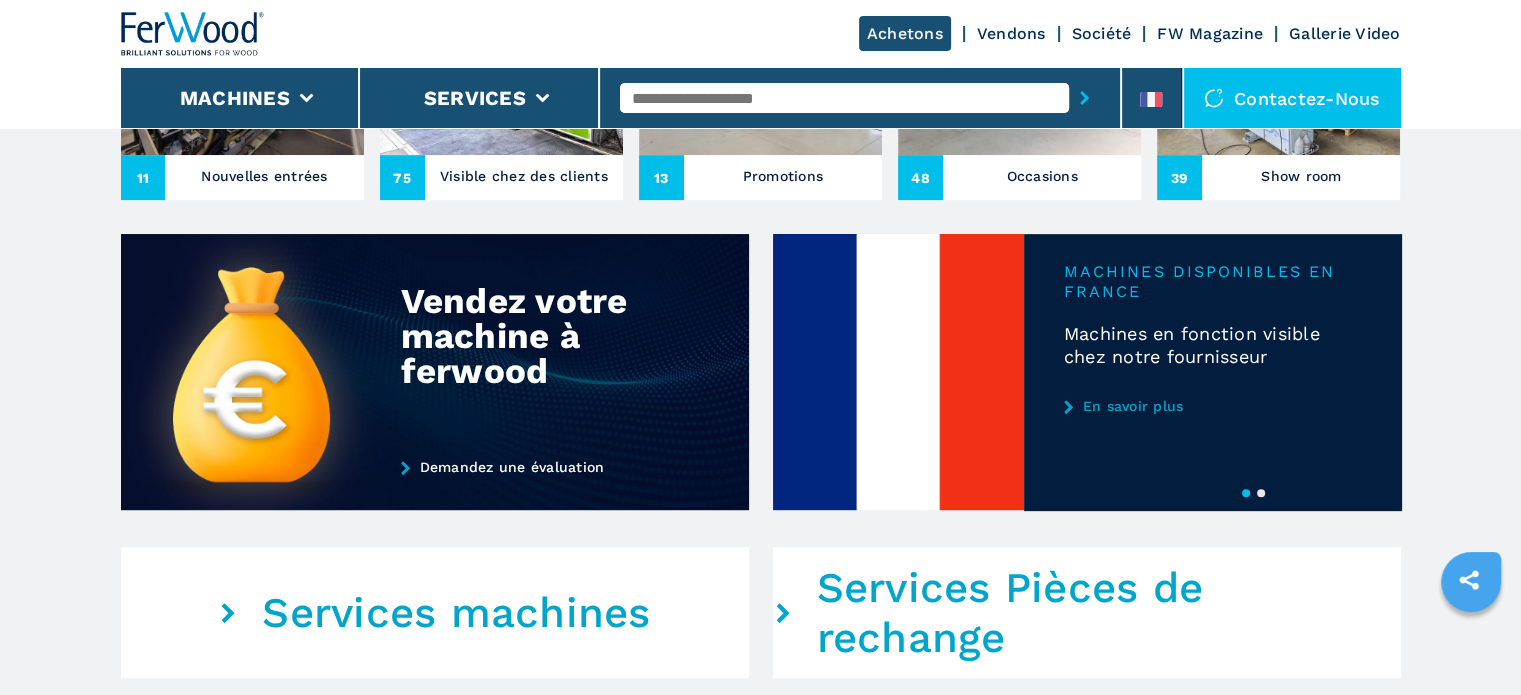 click on "2" at bounding box center [1261, 493] 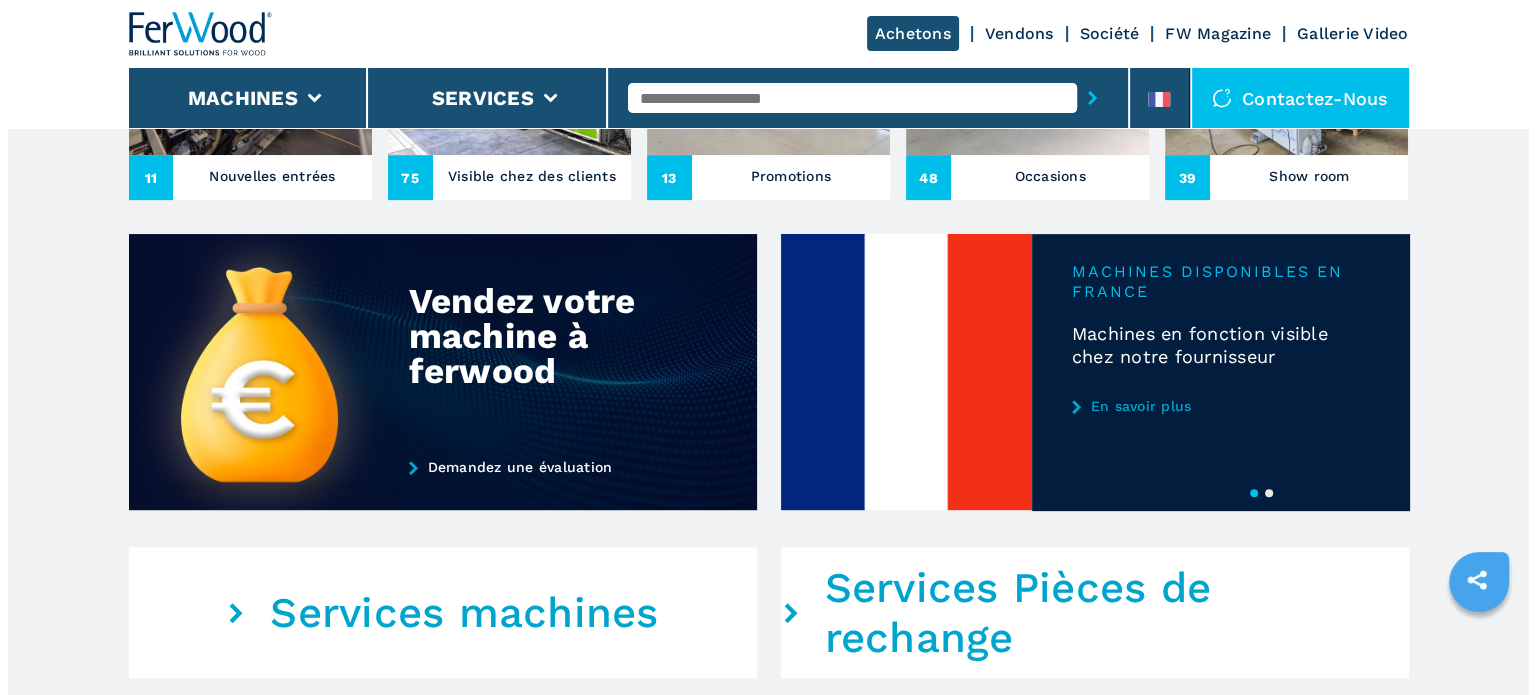 scroll, scrollTop: 0, scrollLeft: 0, axis: both 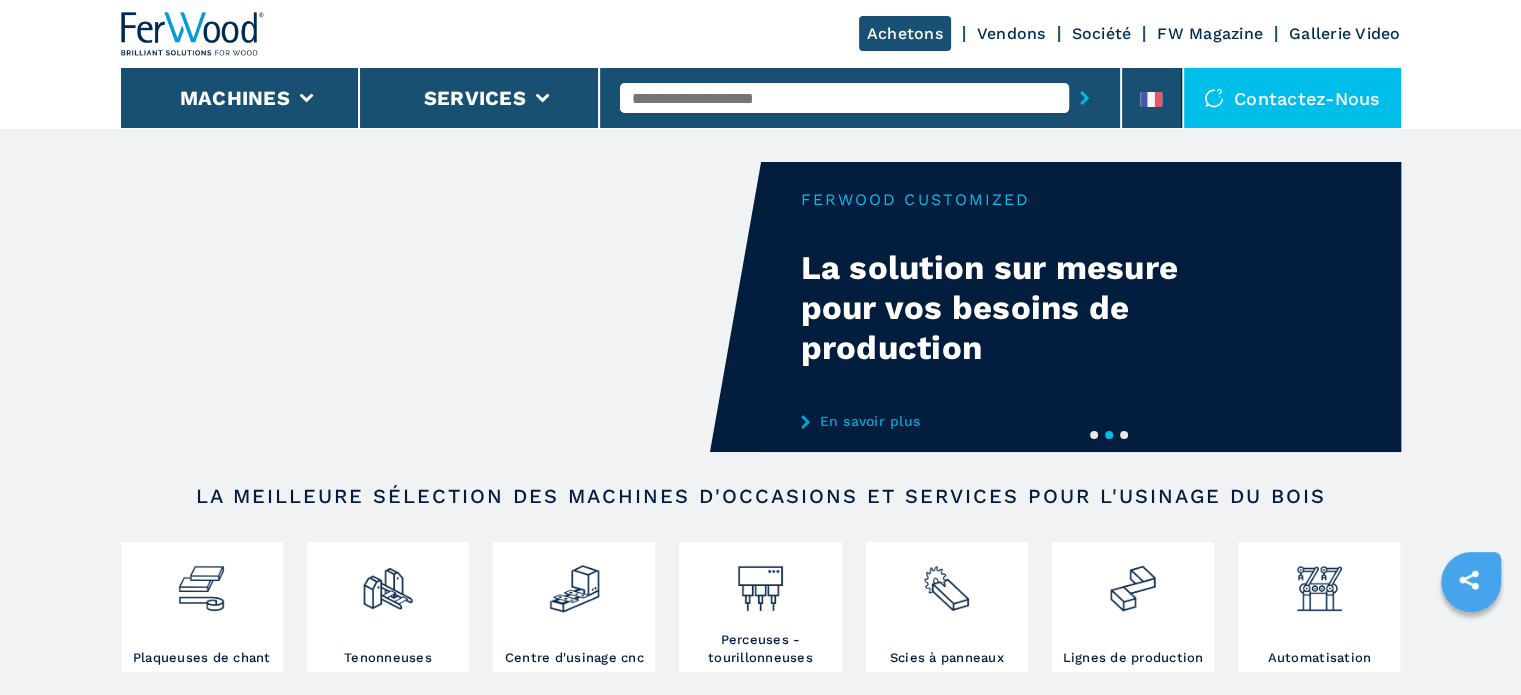 click on "1" at bounding box center [1094, 435] 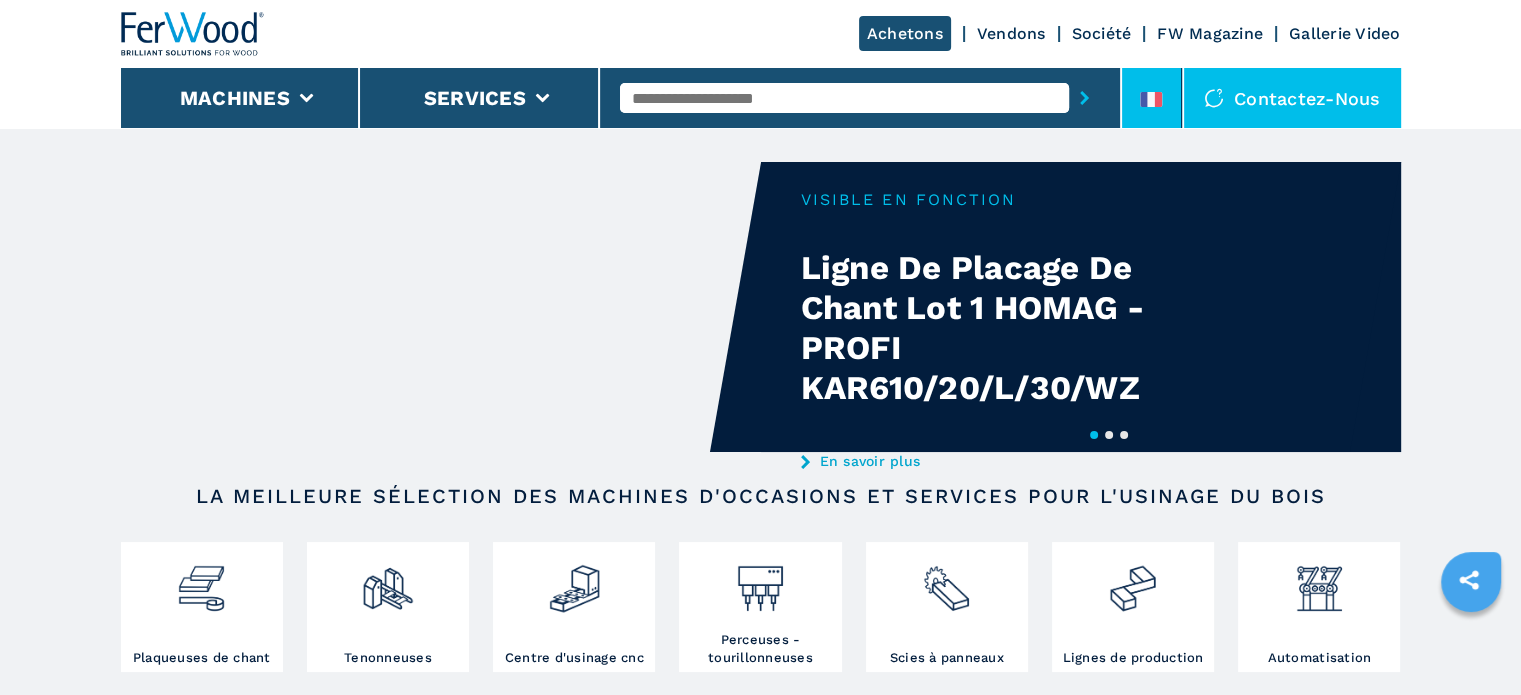 click 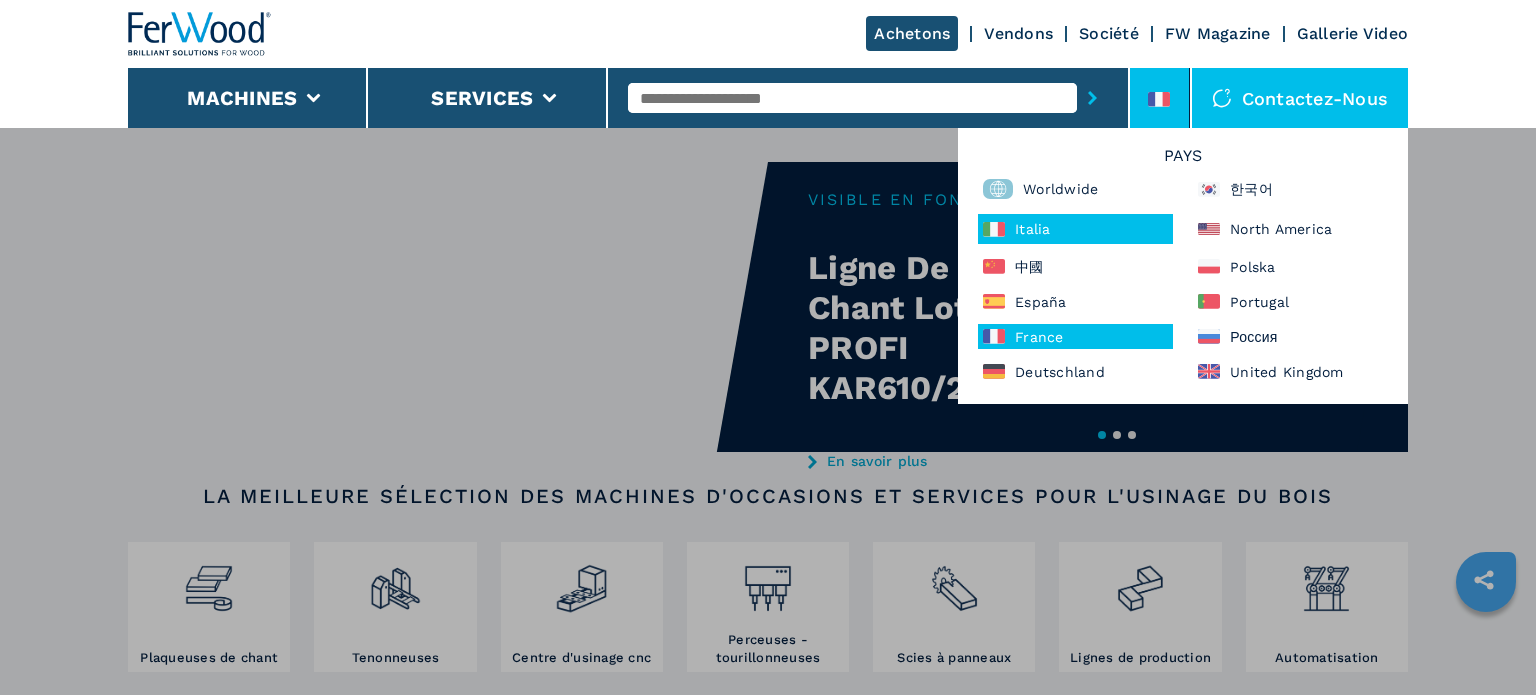 click on "Italia" at bounding box center [1075, 229] 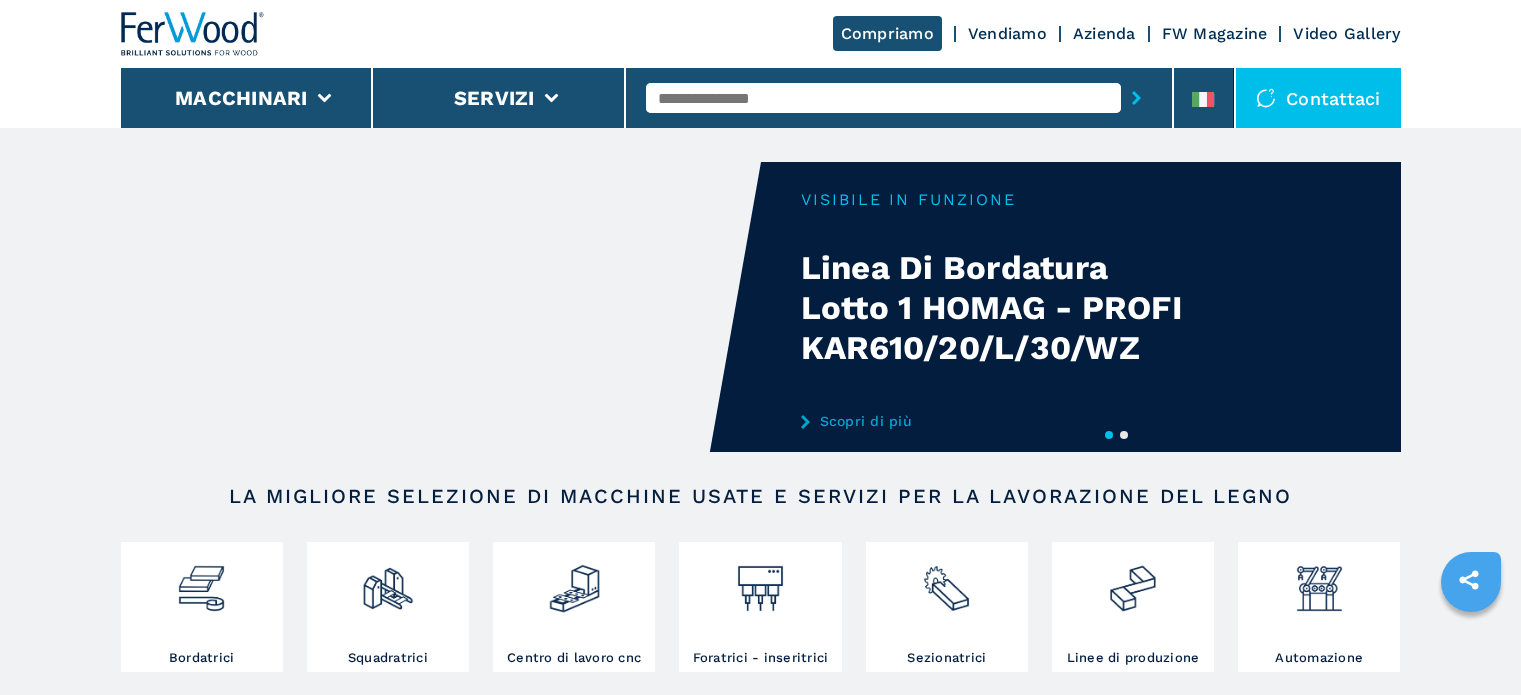 scroll, scrollTop: 0, scrollLeft: 0, axis: both 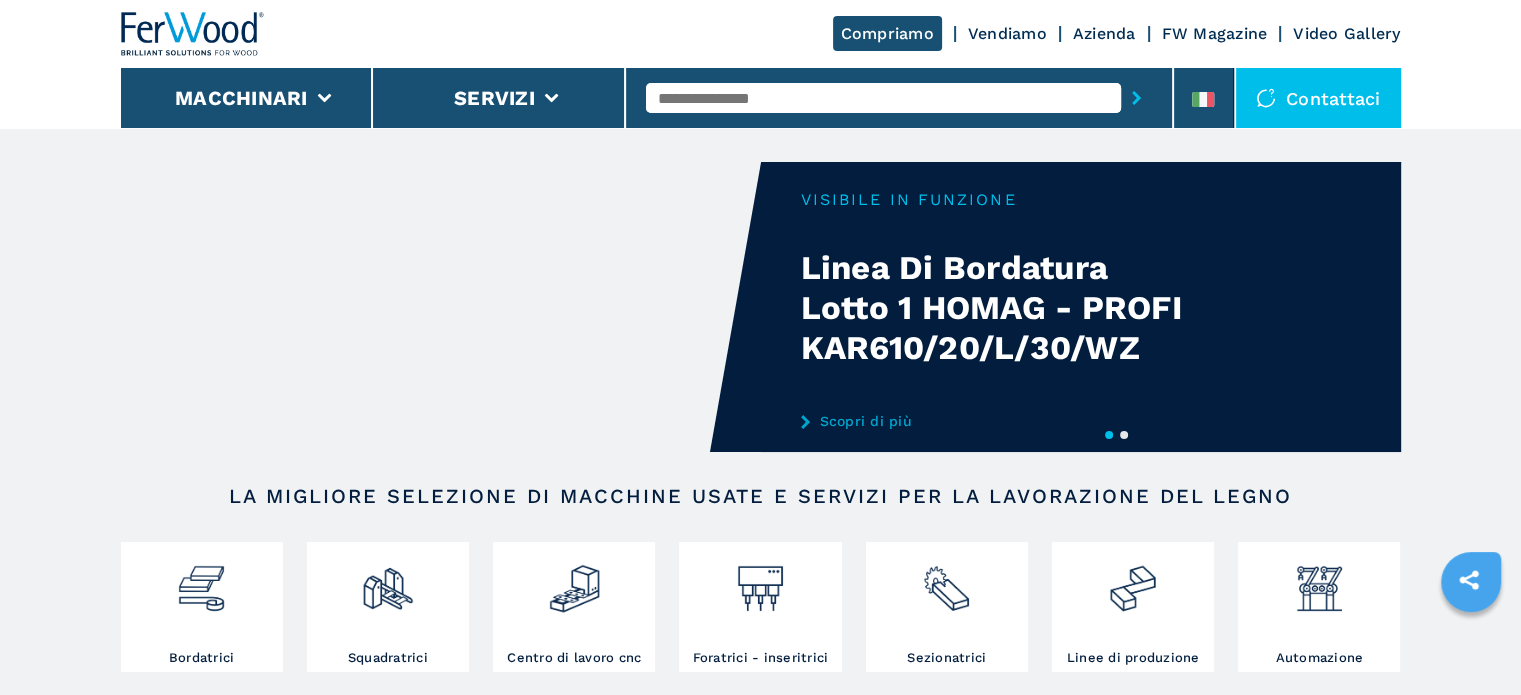 click on "2" at bounding box center [1124, 435] 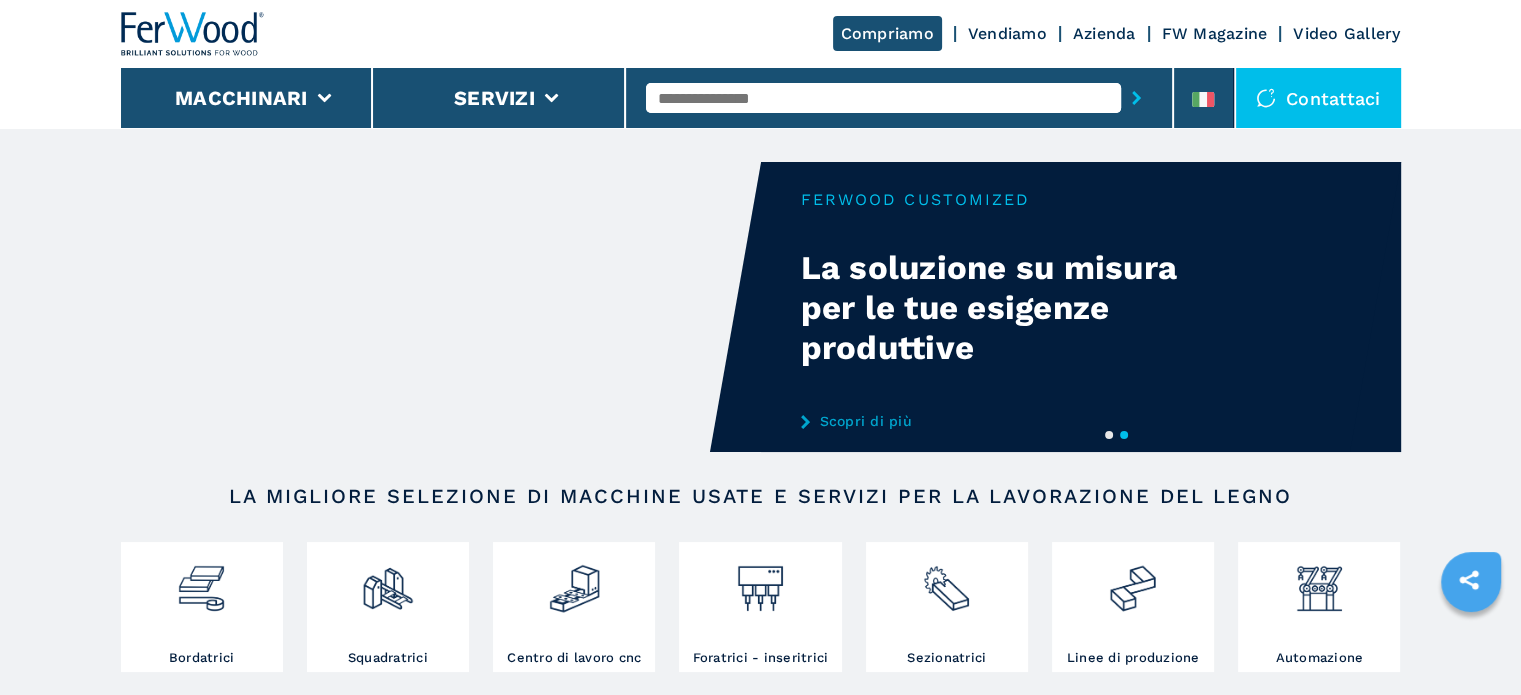 click on "Your browser does not support the video tag." at bounding box center (761, 307) 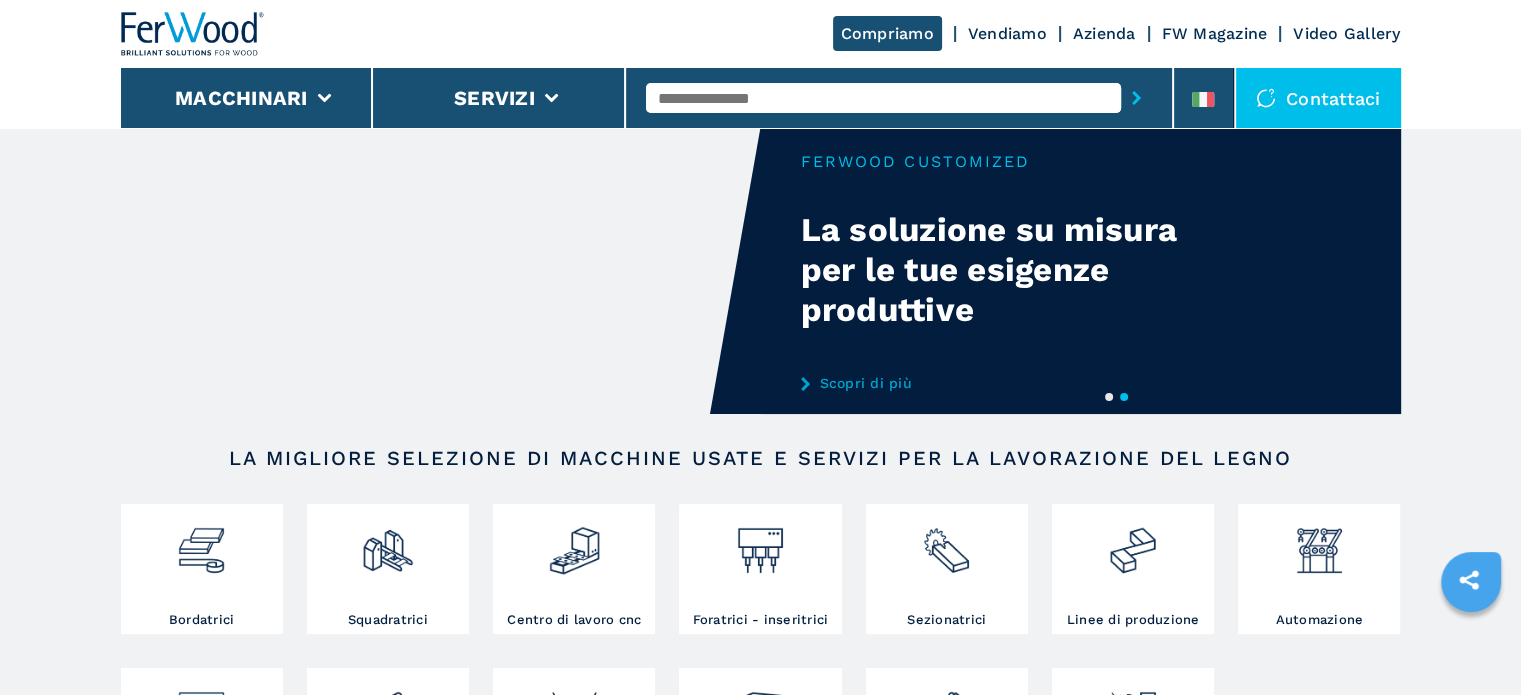 scroll, scrollTop: 0, scrollLeft: 0, axis: both 